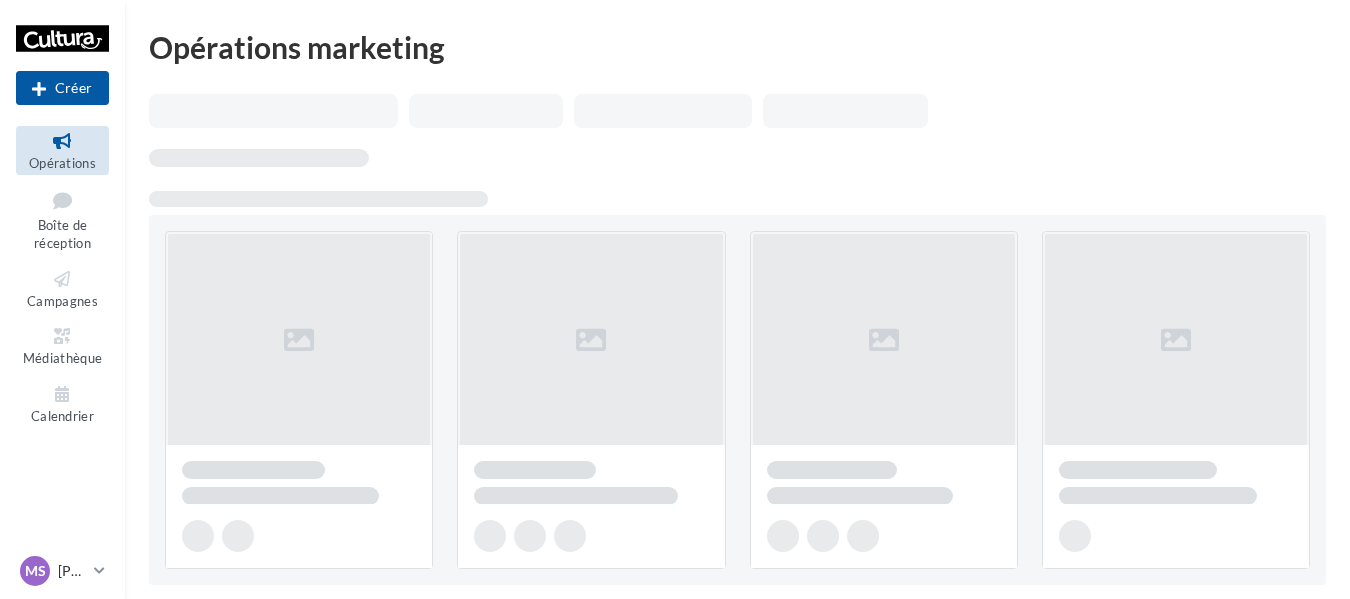scroll, scrollTop: 0, scrollLeft: 0, axis: both 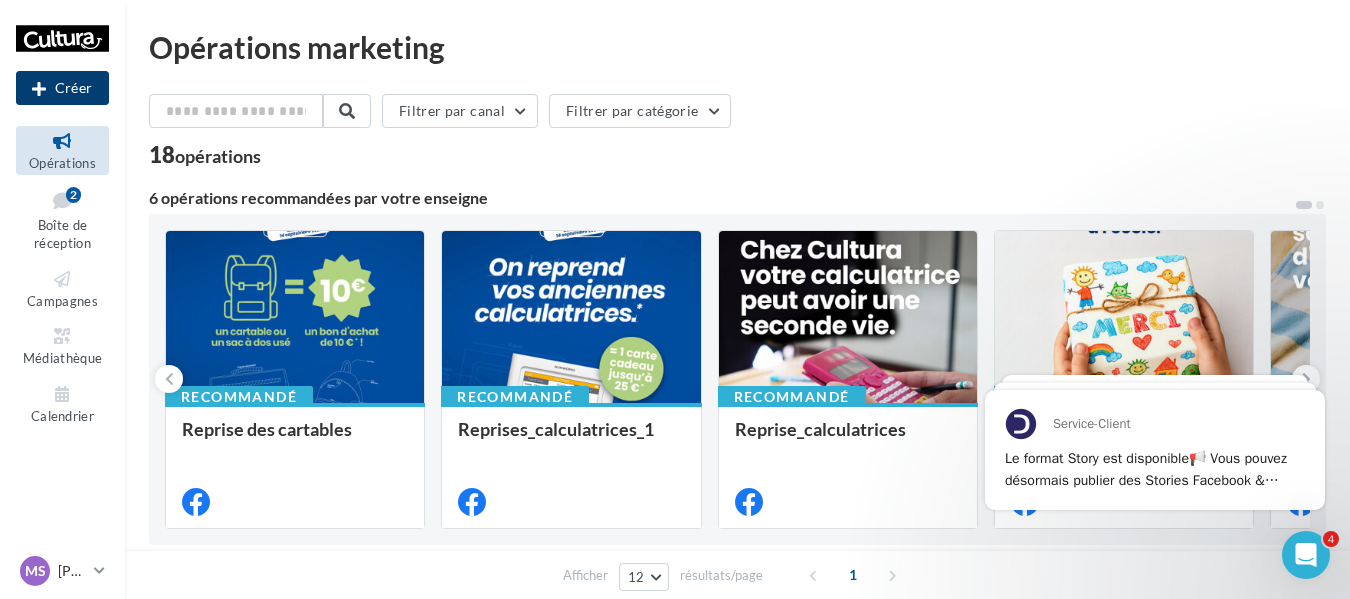 click on "Créer" at bounding box center (62, 88) 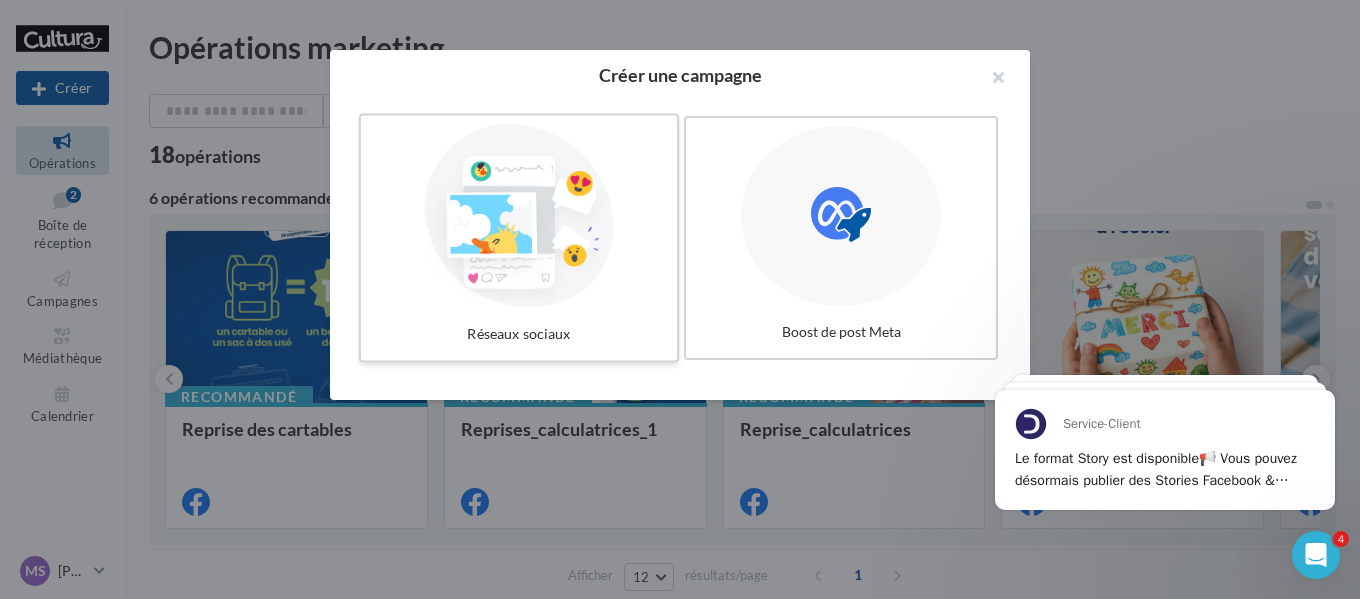 click at bounding box center (519, 216) 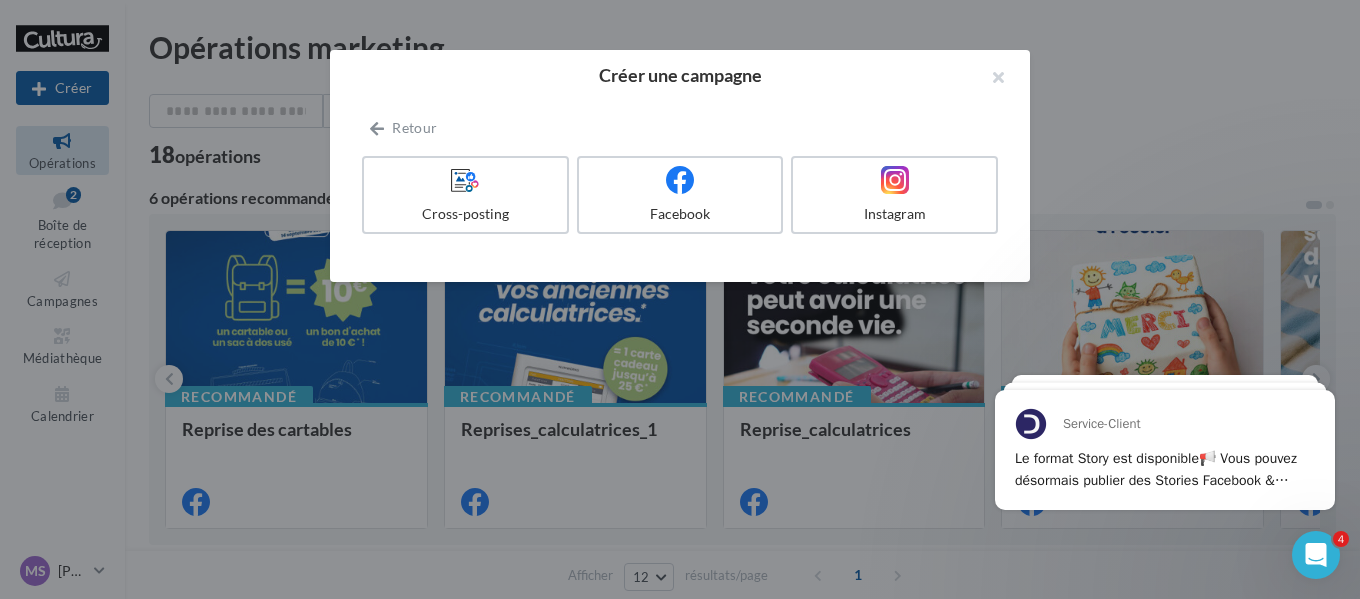 click on "Cross-posting" at bounding box center [469, 199] 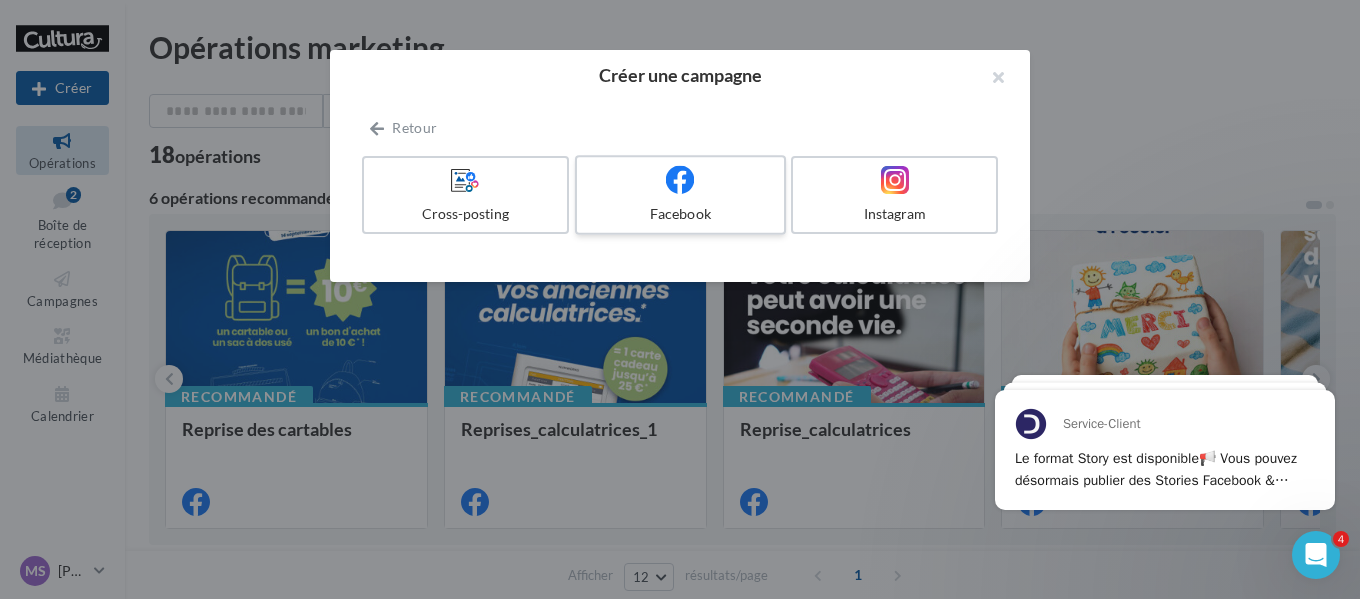 click on "Facebook" at bounding box center [680, 195] 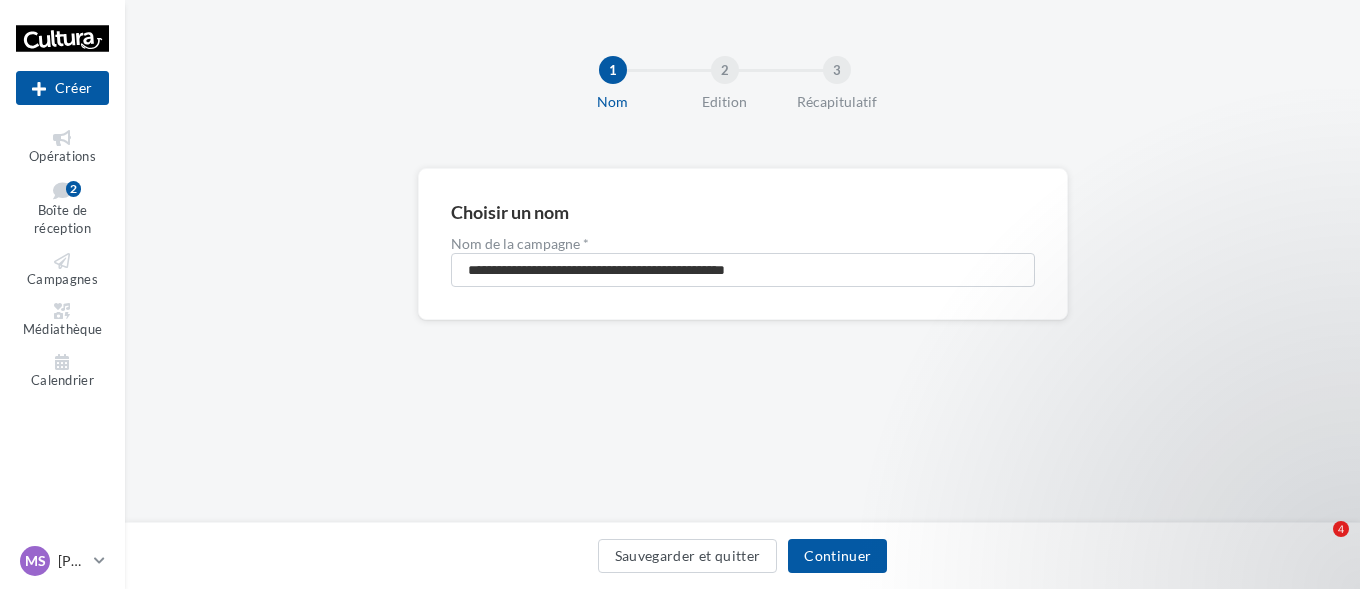 scroll, scrollTop: 0, scrollLeft: 0, axis: both 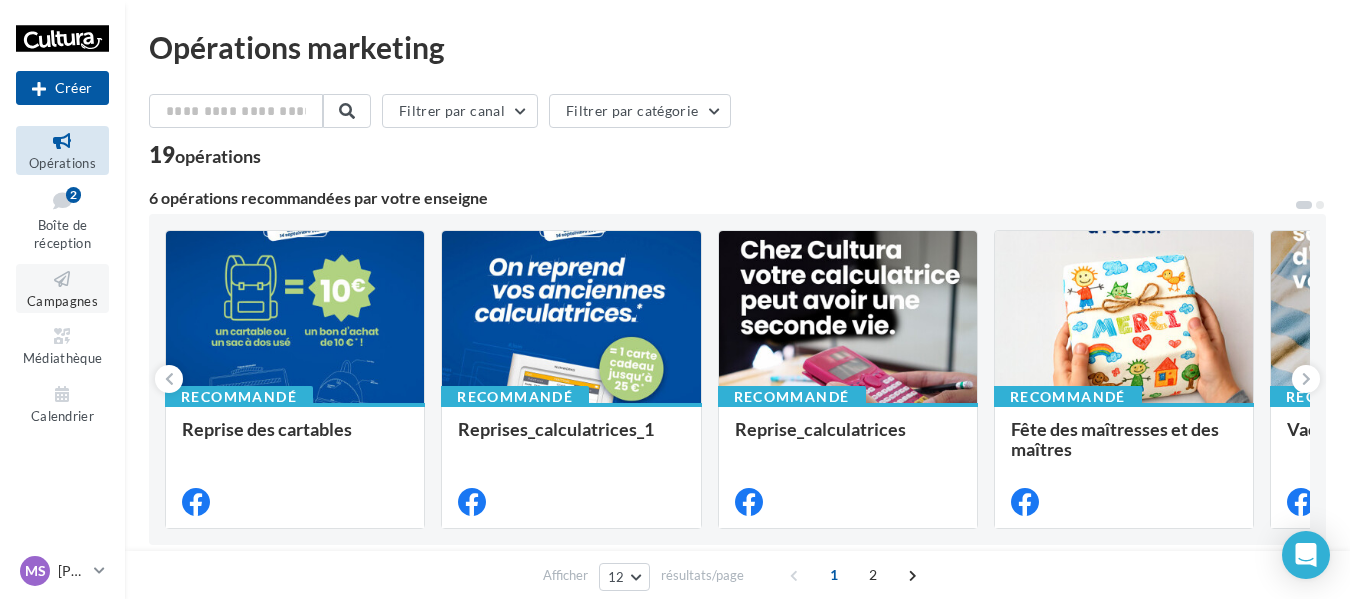 click on "Campagnes" at bounding box center (62, 288) 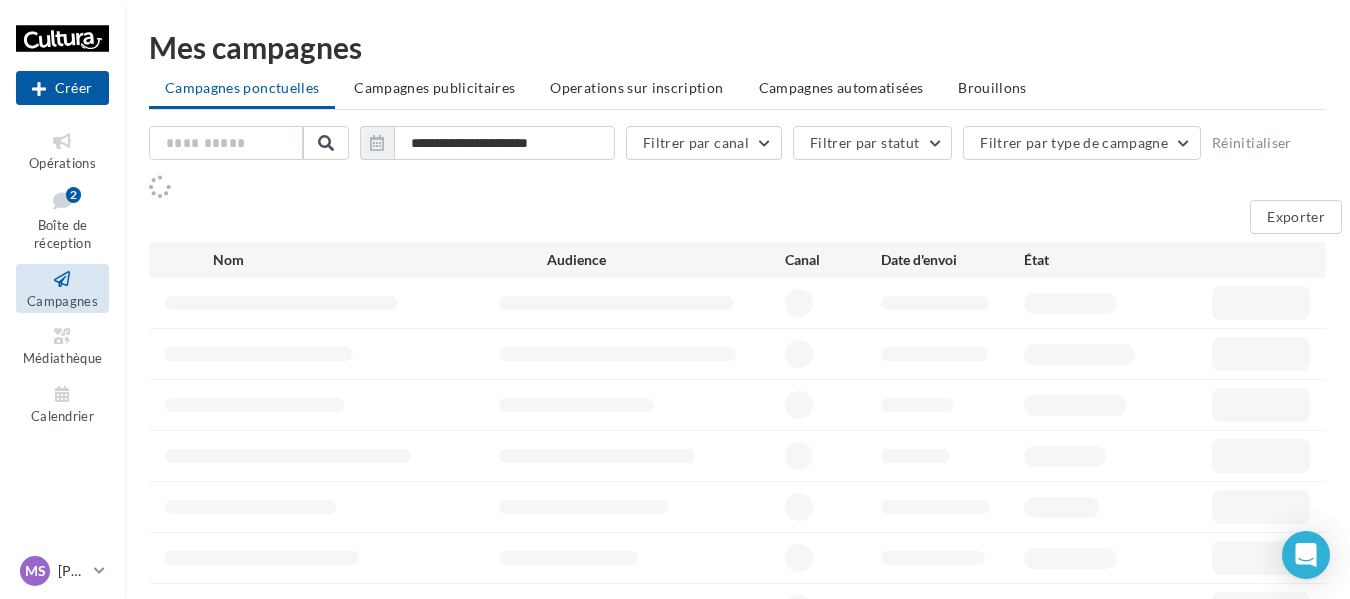 scroll, scrollTop: 0, scrollLeft: 0, axis: both 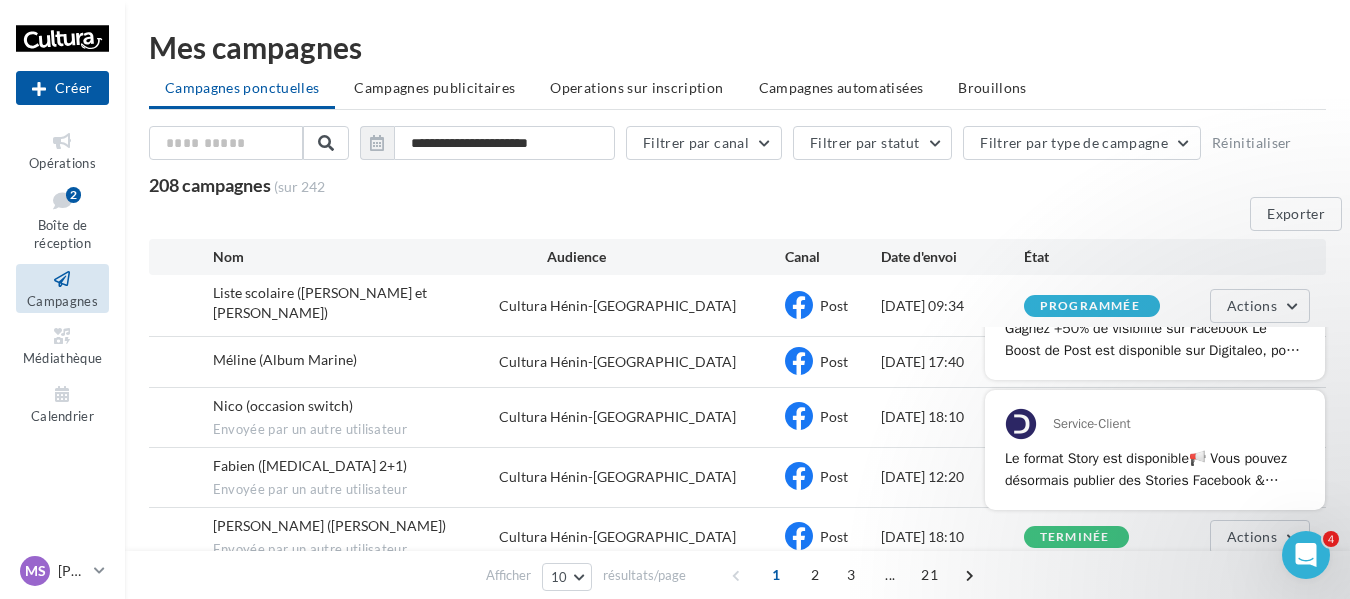 click on "Service-Client Bonjour et bienvenue ! 👋  Pour découvrir tout ce que la plateforme vous réserve, un pas à pas va démarrer pour vous accompagner à réaliser vos premières actions. ​ C'est parti 🤓 Service-Client Gagnez +50% de visibilité sur Facebook Le Boost de Post est disponible sur Digitaleo, pour amplifier la portée de vos posts Facebook. Touchez par exemple jusqu'à 20 000 profils supplémentaires dès 30€ sur 7 jours. Pour commencer sur vos derniers posts, rendez-vous dans "Campagnes", cliquez sur "Actions" puis "Booster mon post".     Vous aimez cette nouveauté ? Faites le nous savoir avec l’émoji 👍 Service-Client Le format Story est disponible📢   Vous pouvez désormais publier des Stories Facebook & Instagram depuis Digitaleo. Le format Story permet d’étendre la portée de vos prises de parole et de communiquer de manière éphémère sans encombrer votre feed. Vous aimez cette nouveauté ? Faites le nous savoir avec l’émoji 👍" at bounding box center (1155, 320) 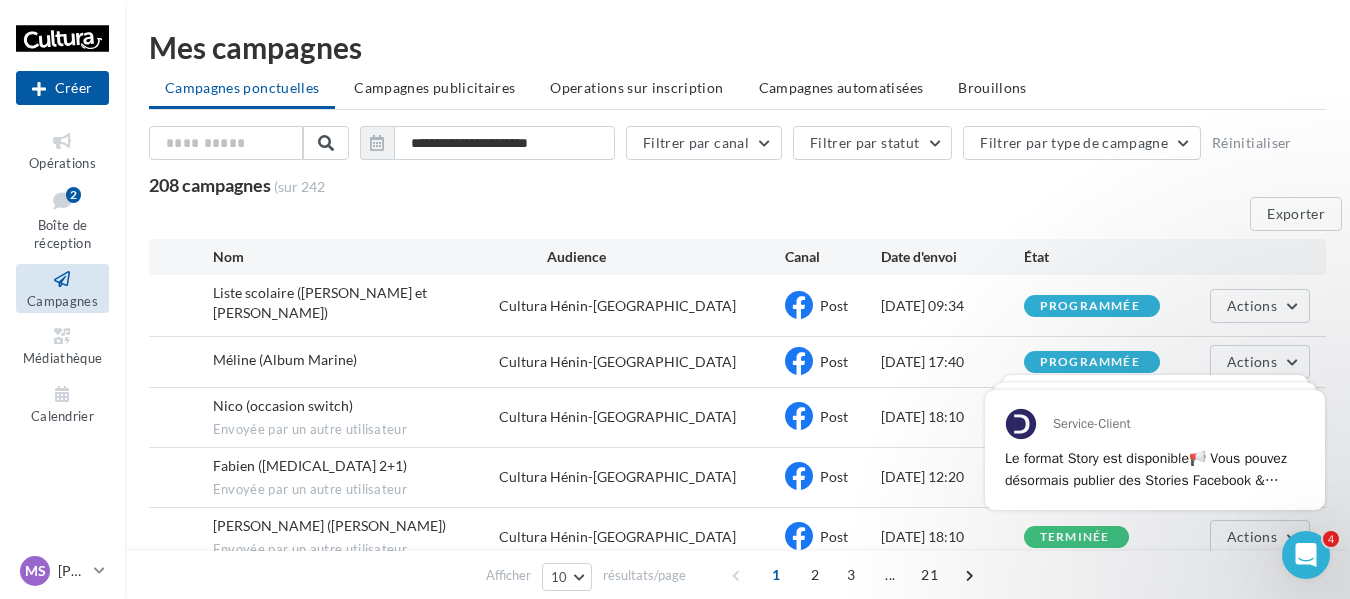 click on "Exporter" at bounding box center [745, 218] 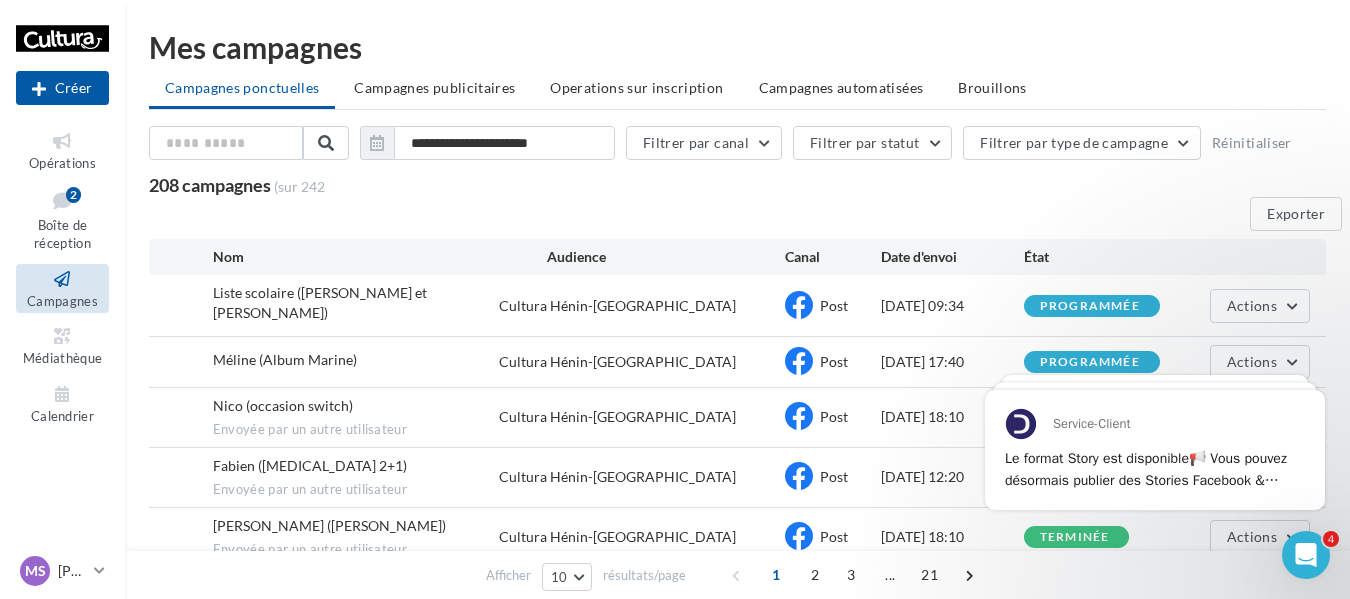 click on "208 campagnes
(sur 242" at bounding box center [588, 186] 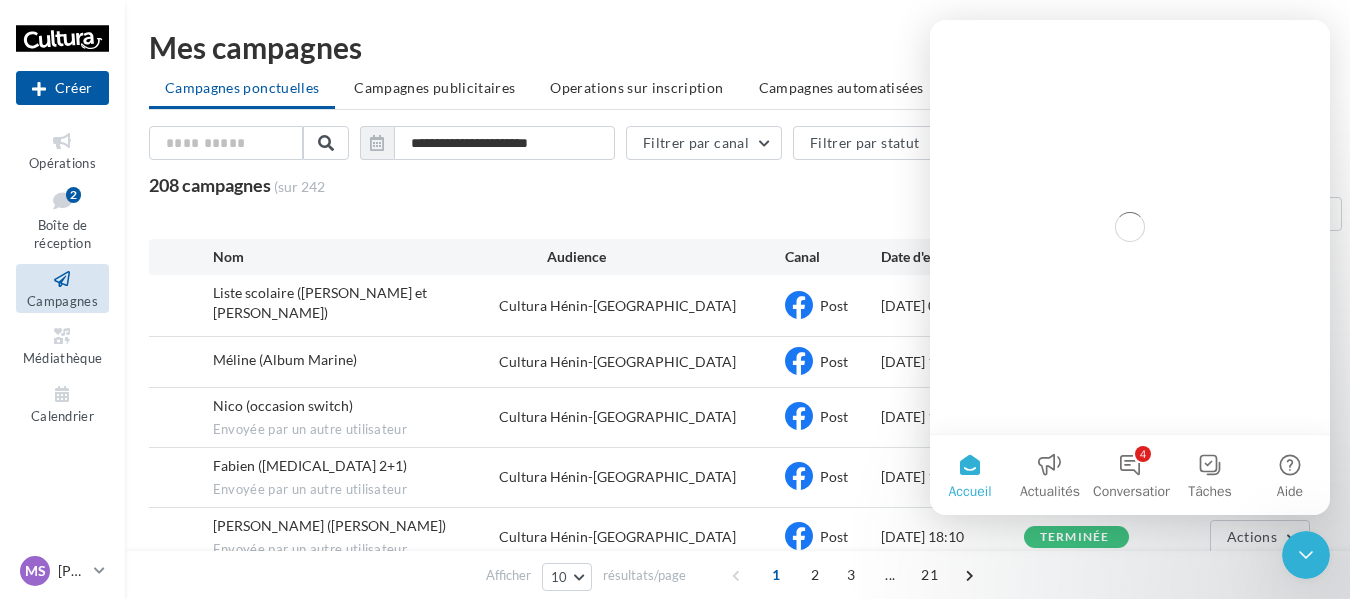 scroll, scrollTop: 0, scrollLeft: 0, axis: both 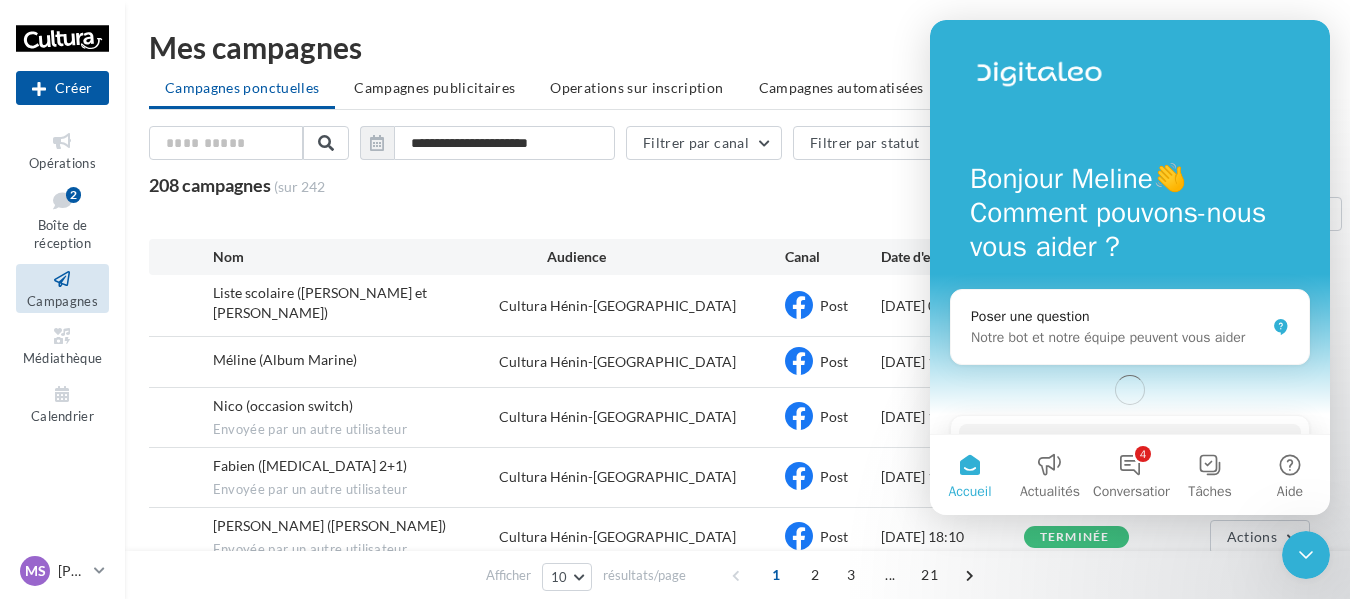 click at bounding box center [1306, 555] 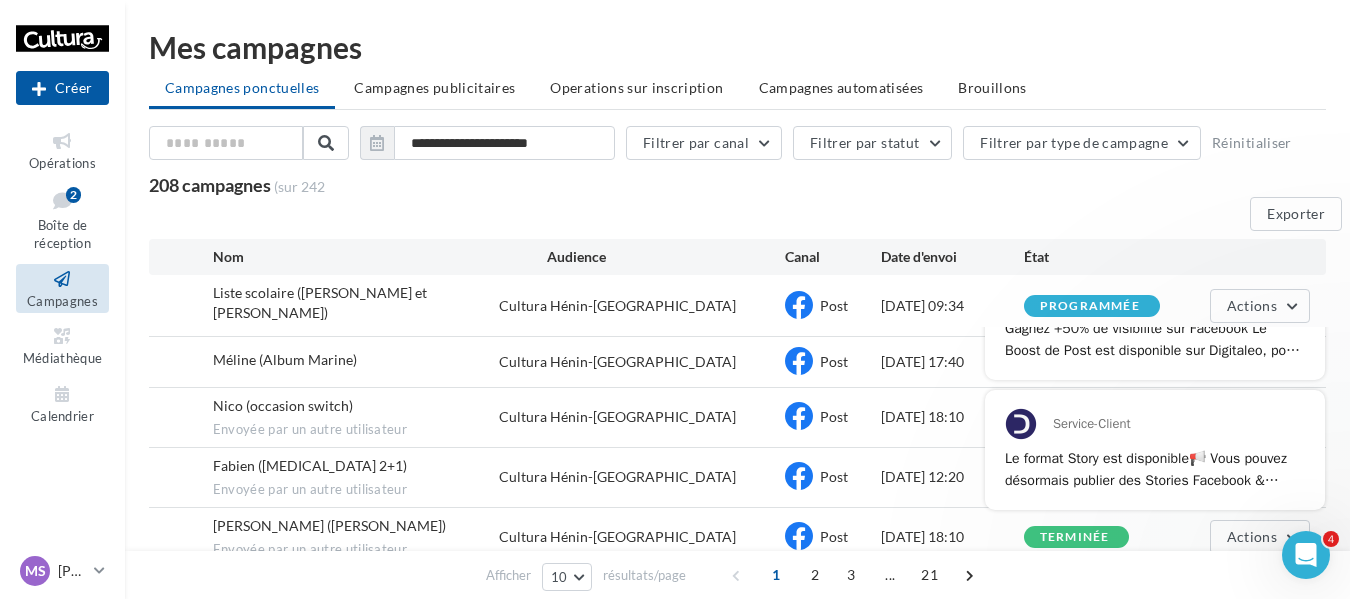 scroll, scrollTop: 0, scrollLeft: 0, axis: both 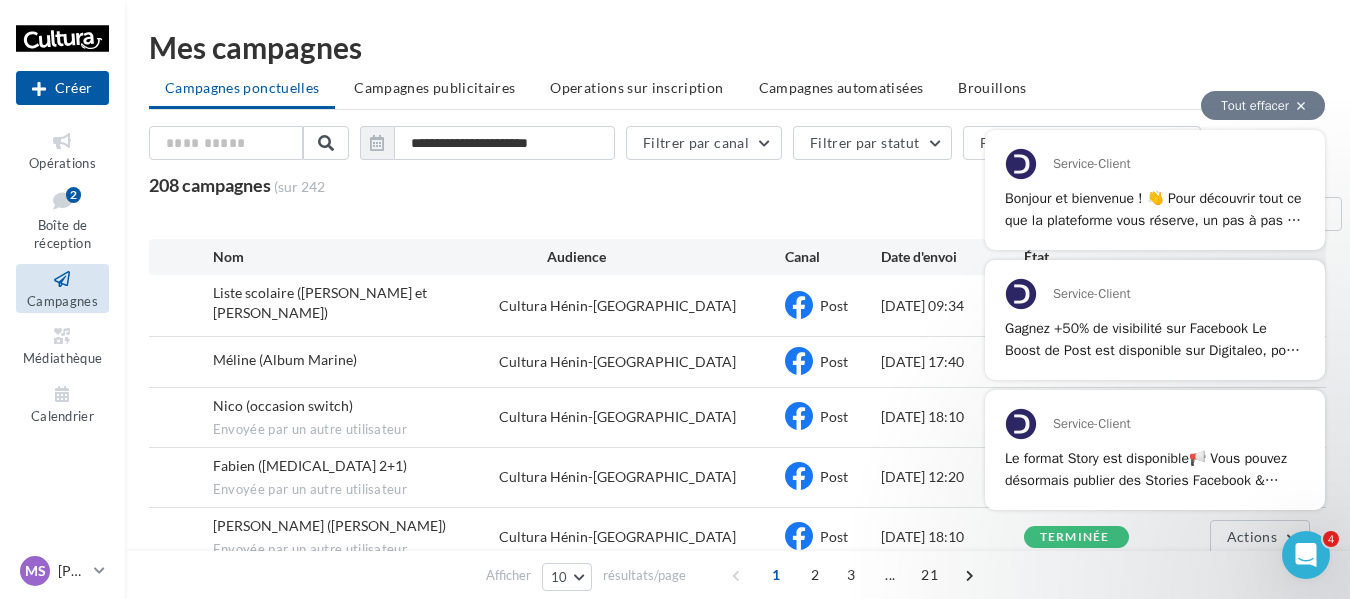 click on "Tout effacer" at bounding box center (1263, 105) 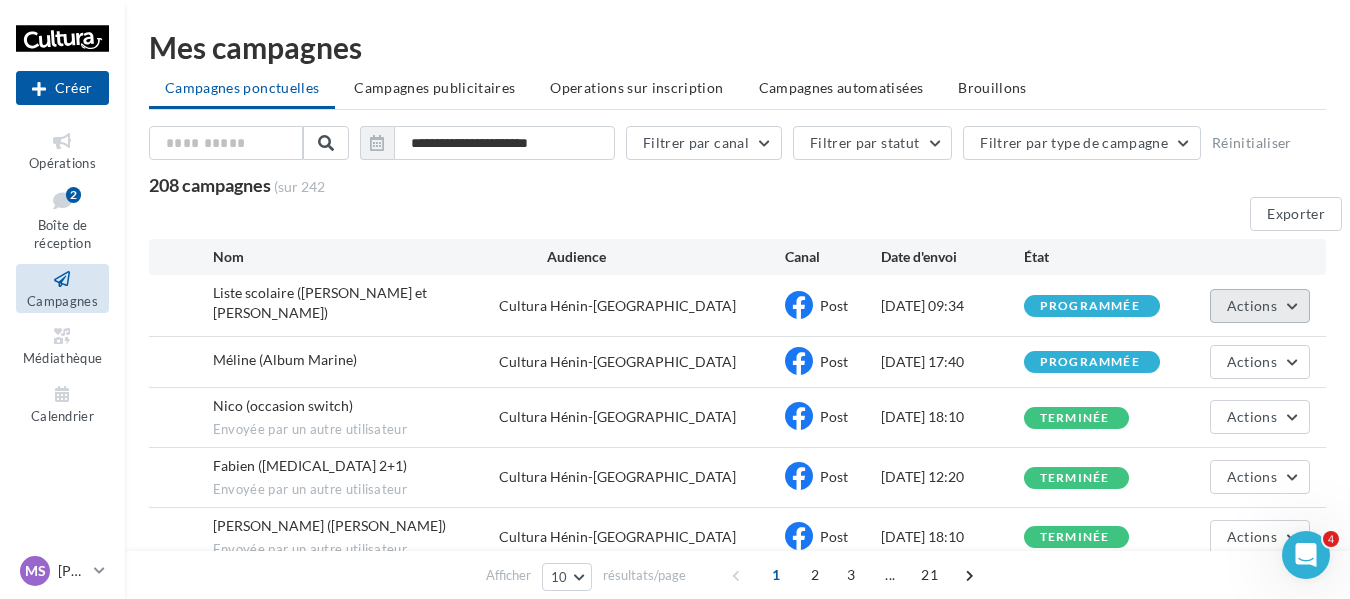 click on "Actions" at bounding box center [1260, 306] 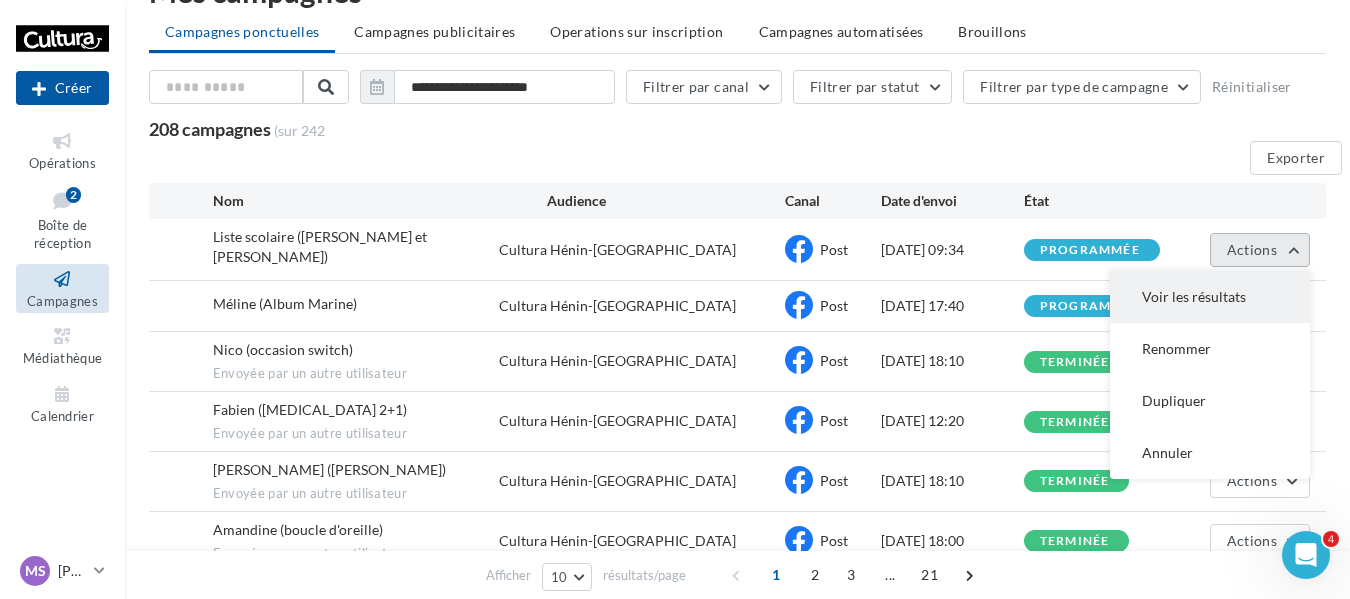 scroll, scrollTop: 100, scrollLeft: 0, axis: vertical 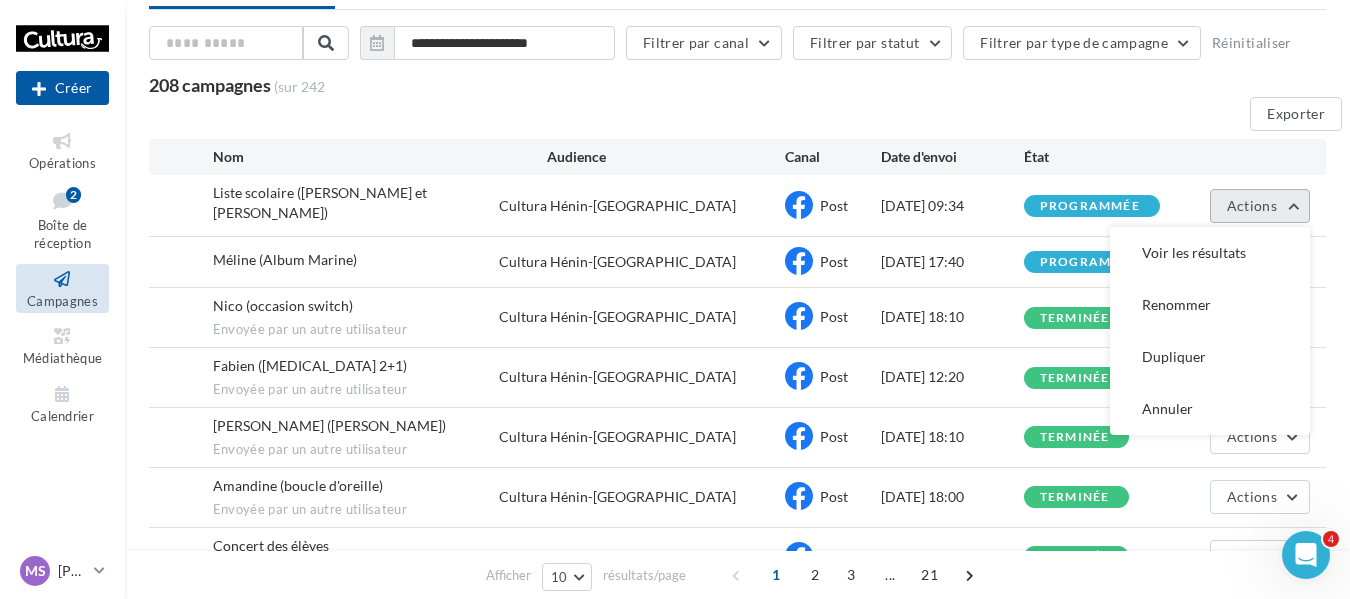 click on "Actions" at bounding box center (1252, 205) 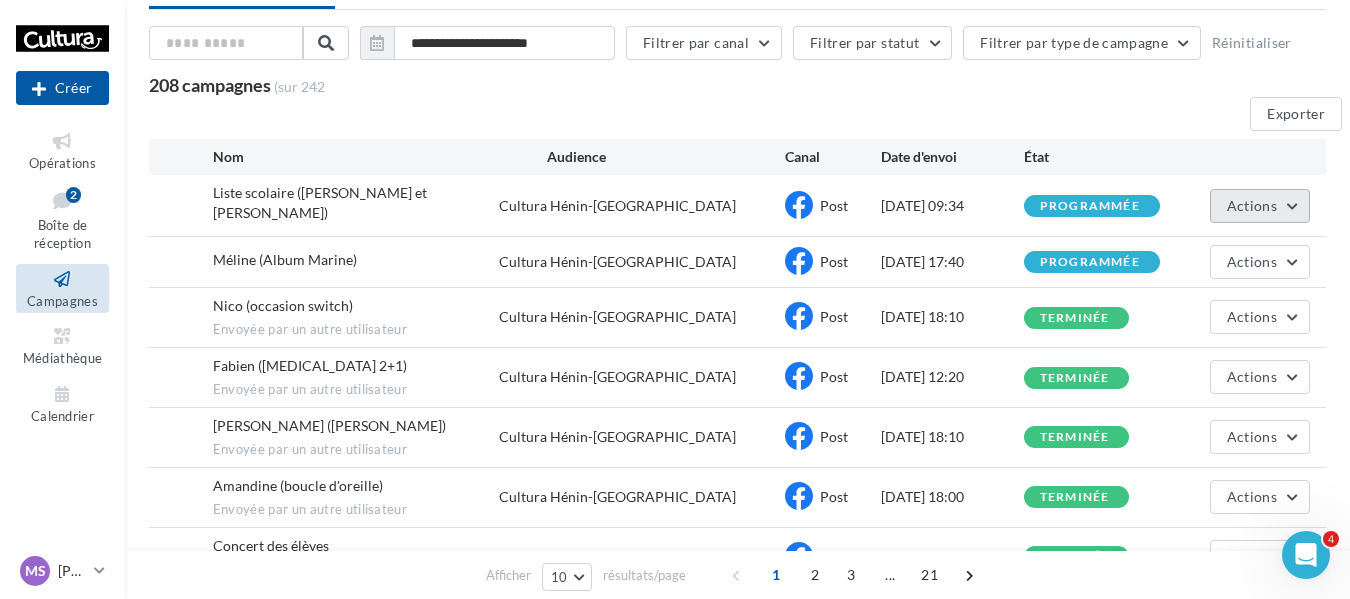 click on "Actions" at bounding box center [1252, 205] 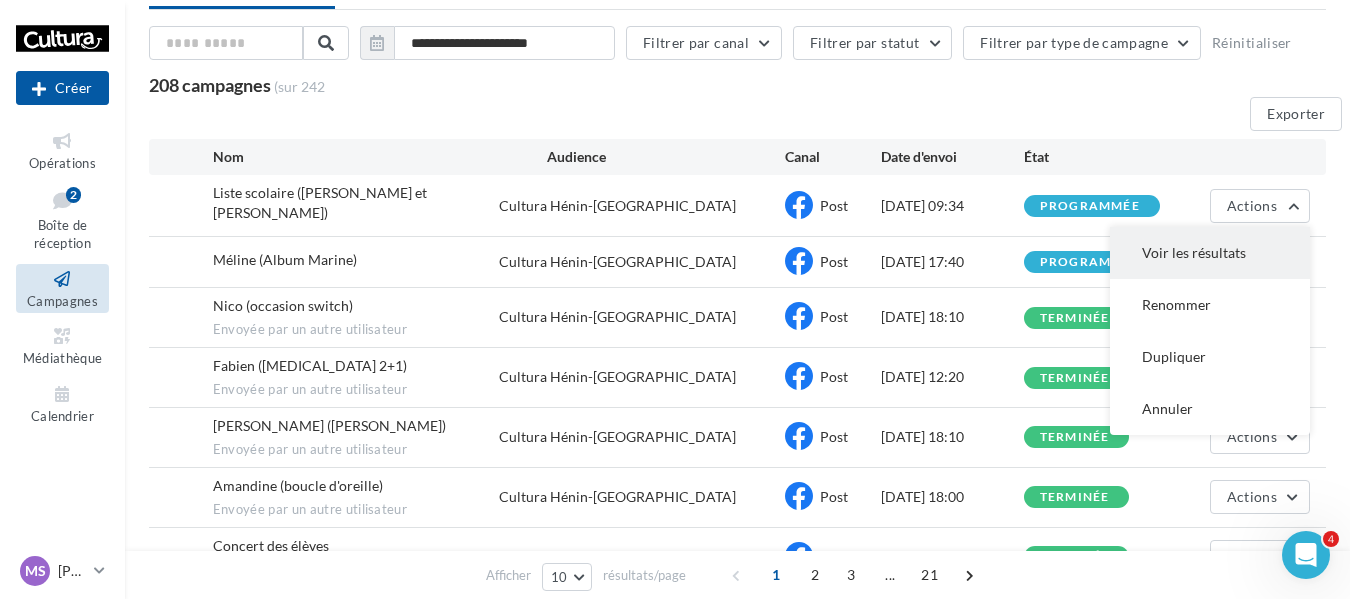 click on "Voir les résultats" at bounding box center [1210, 253] 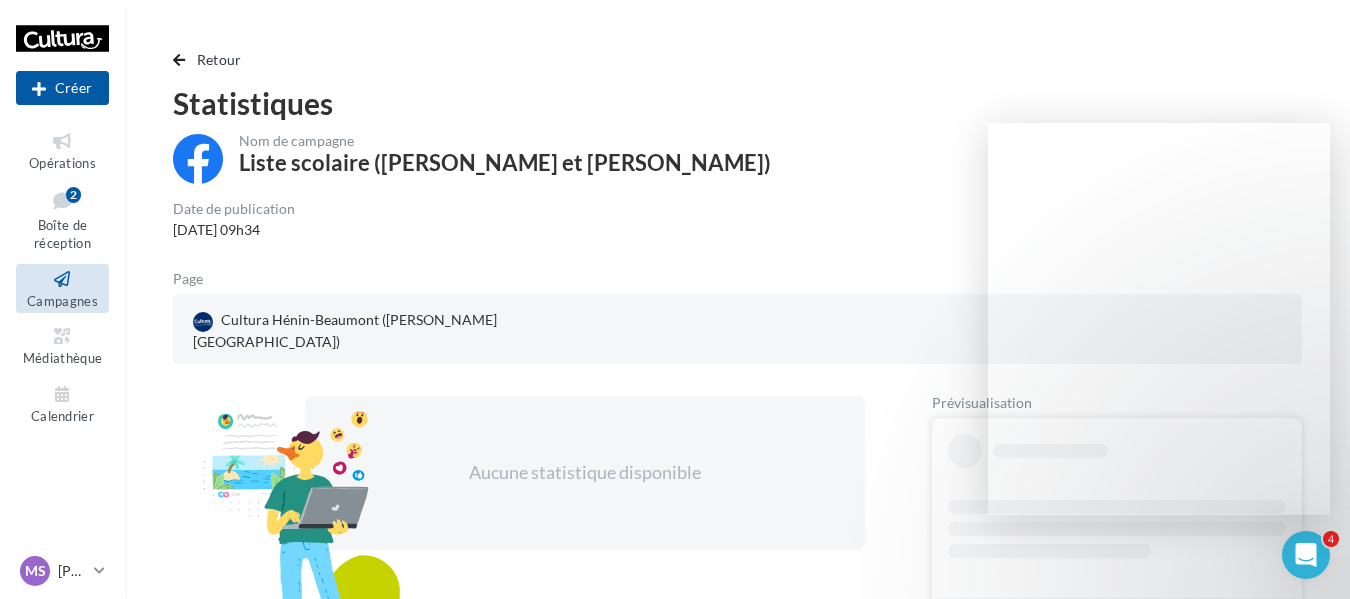 scroll, scrollTop: 297, scrollLeft: 0, axis: vertical 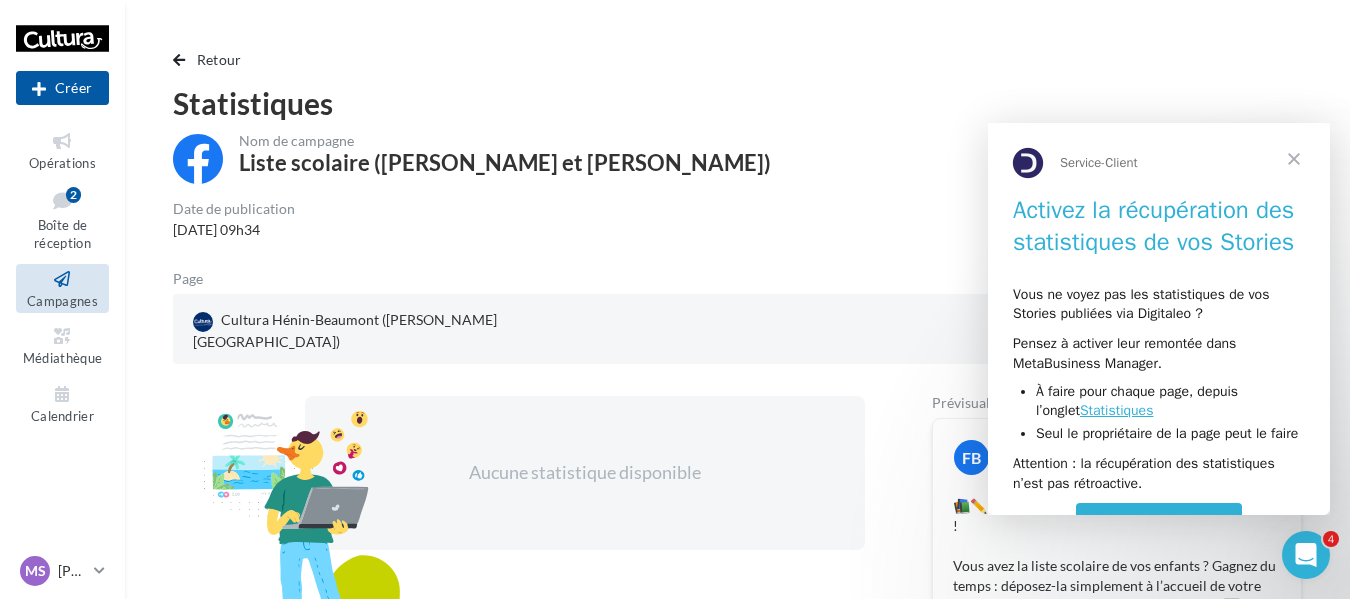 click at bounding box center [1294, 159] 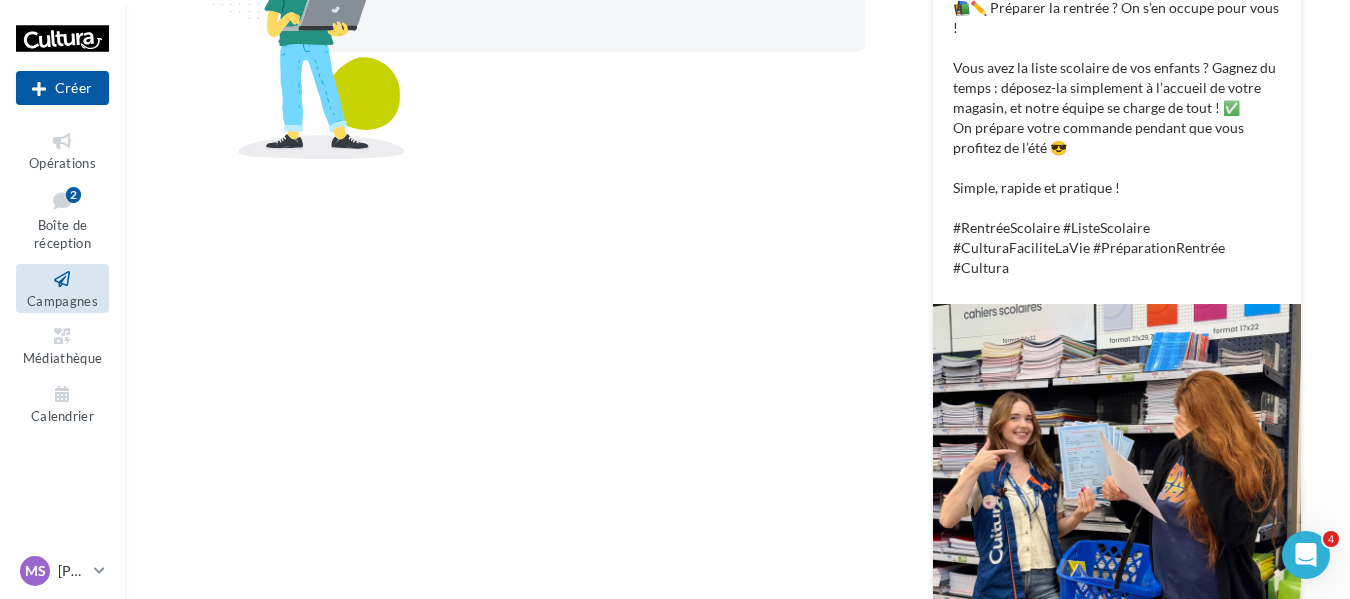 scroll, scrollTop: 500, scrollLeft: 0, axis: vertical 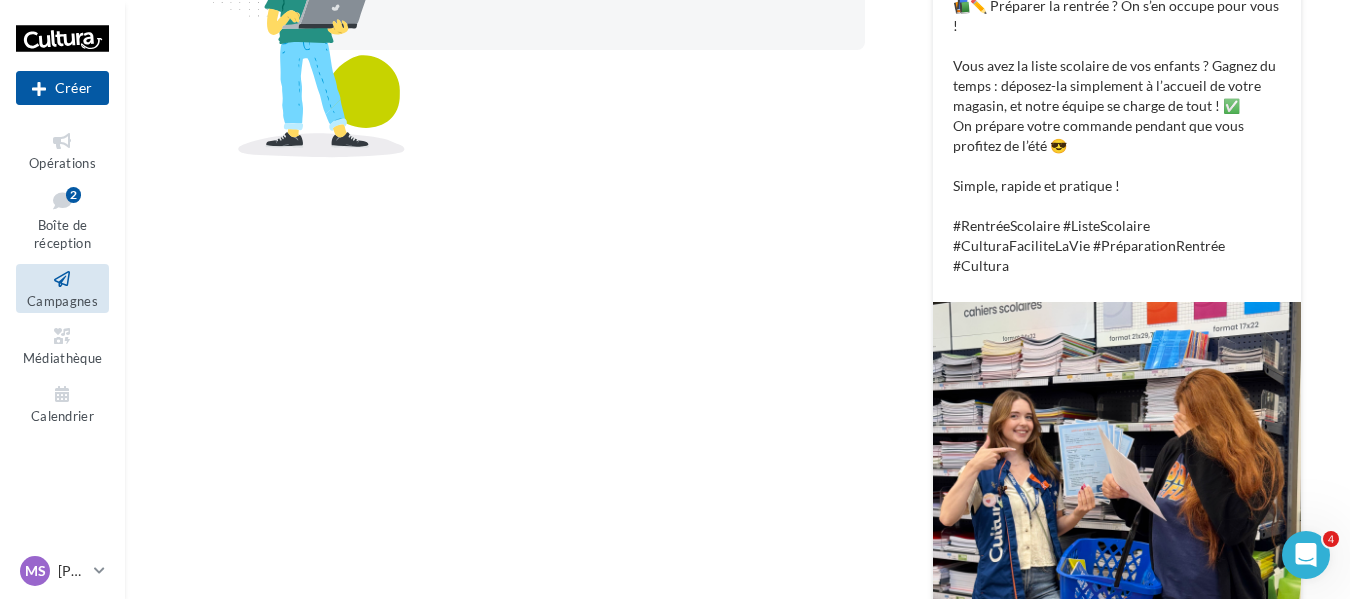 click at bounding box center [1117, 486] 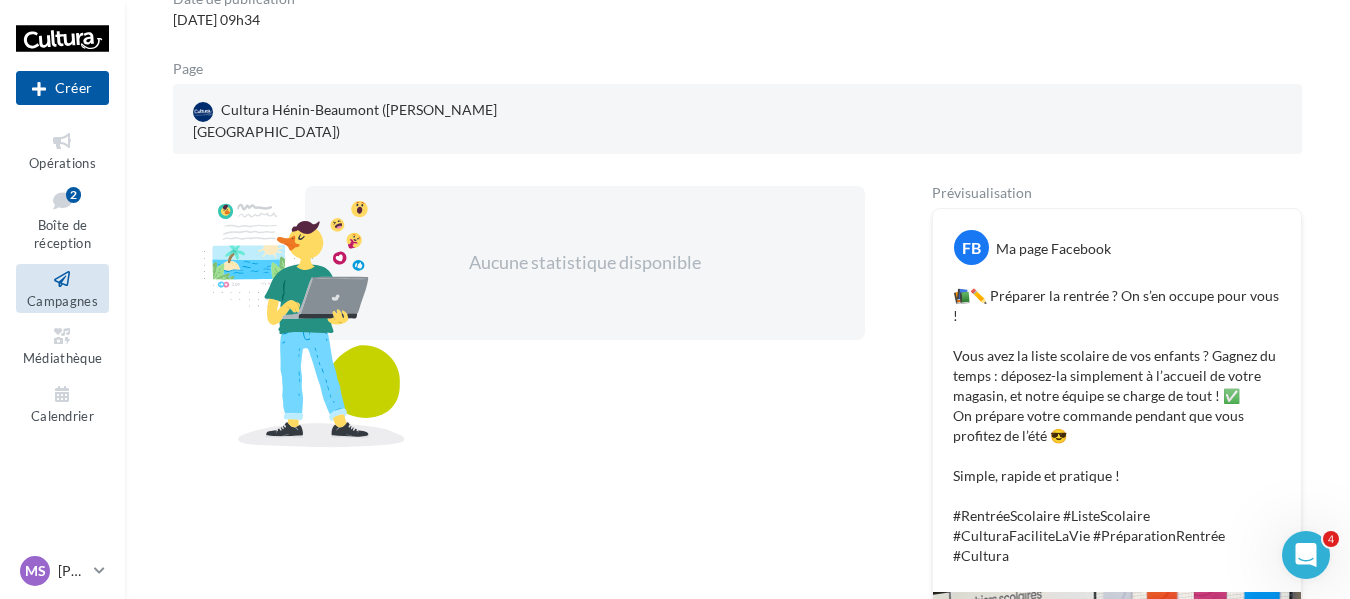 scroll, scrollTop: 0, scrollLeft: 0, axis: both 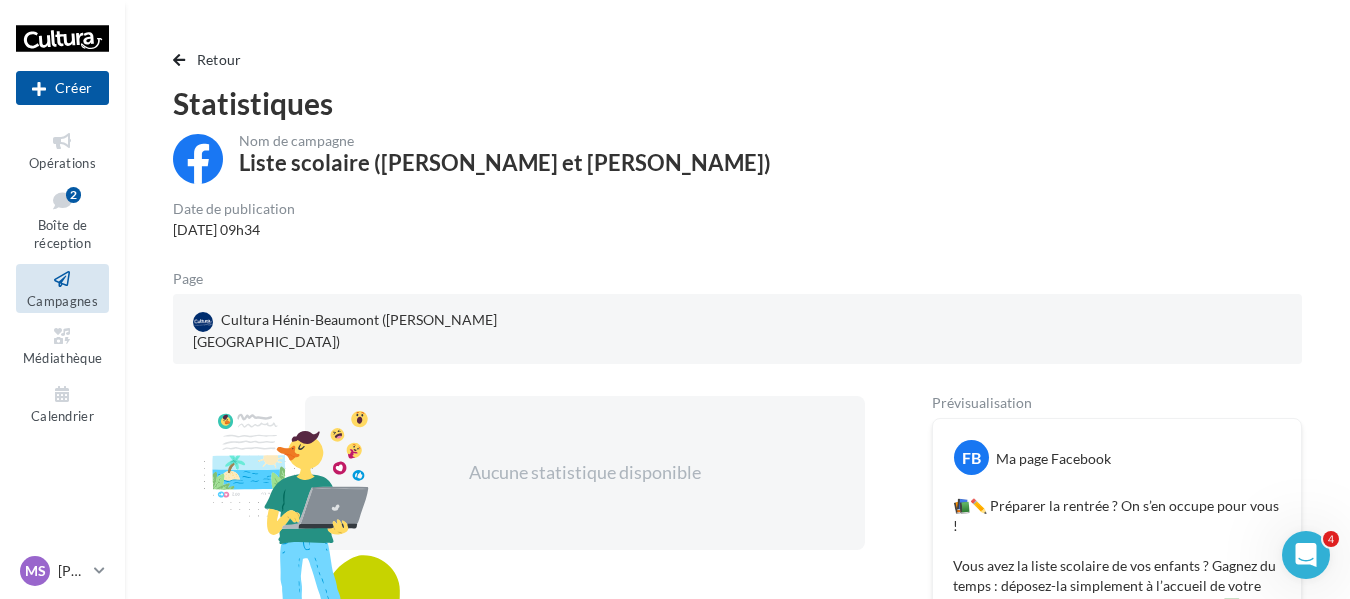click on "Campagnes" at bounding box center (62, 288) 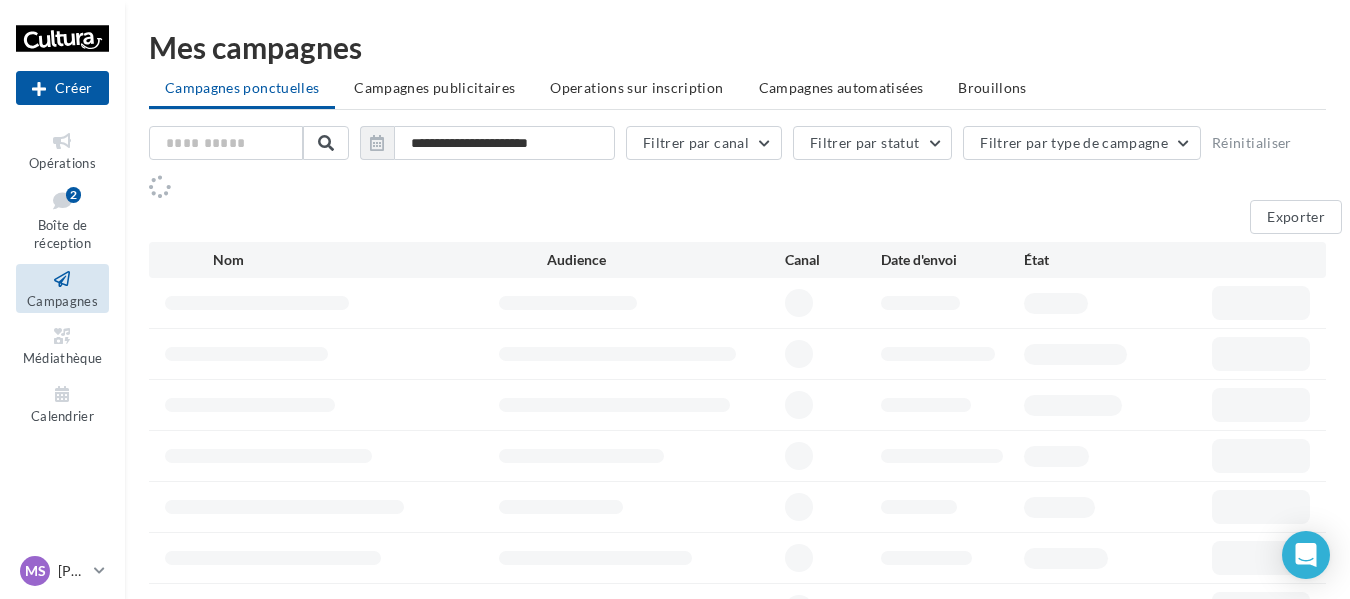 scroll, scrollTop: 0, scrollLeft: 0, axis: both 